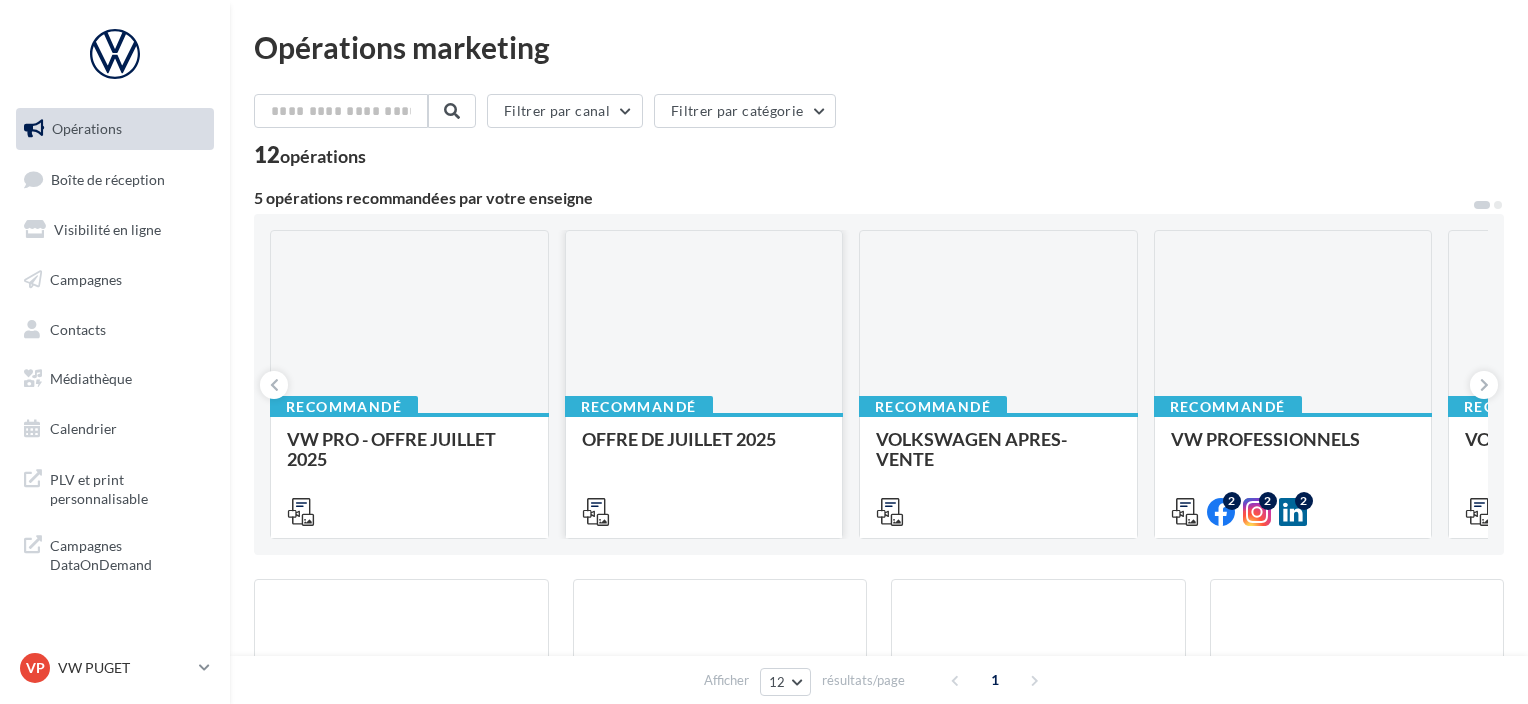 scroll, scrollTop: 0, scrollLeft: 0, axis: both 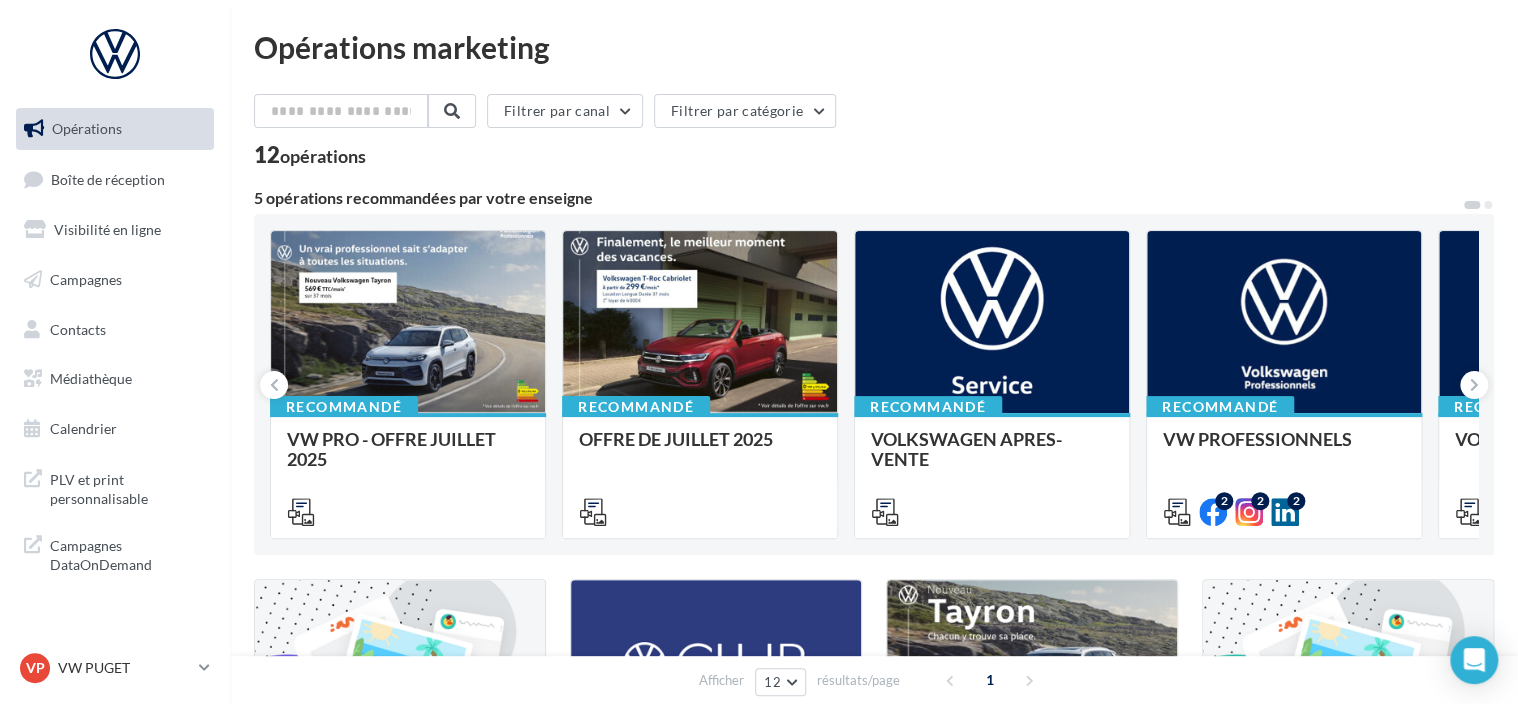 click on "Opérations marketing
Filtrer par canal         Filtrer par catégorie
12
opérations
5 opérations recommandées par votre enseigne
Recommandé          VW PRO - OFFRE JUILLET 2025                                       Recommandé          OFFRE DE JUILLET 2025                                       Recommandé          VOLKSWAGEN APRES-VENTE        Accéder à l'ensemble des fichiers utiles via votre  Médiathèque > Partagés avec moi > VW_SERVICE                                Recommandé          VW PROFESSIONNELS        Retrouver les supports pour le VW Pro via la "Médiathèque" (en haut à droite) et cliquez sur "partagés avec moi".                   2         2         2                      Recommandé          VOLKSWAGEN PARTICULIER                          4         3         2                             Campagnes sponsorisées OPO Juin" at bounding box center (874, 677) 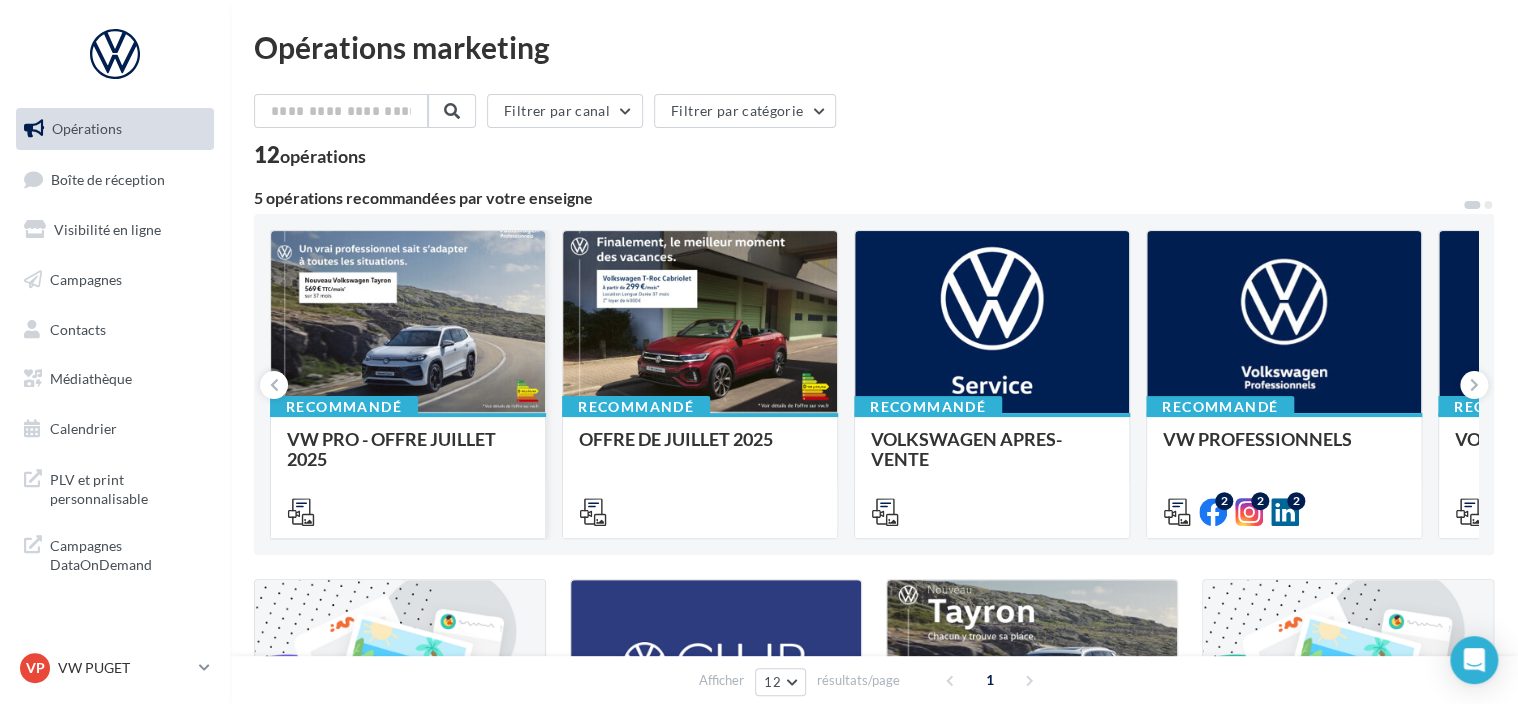 click at bounding box center (408, 323) 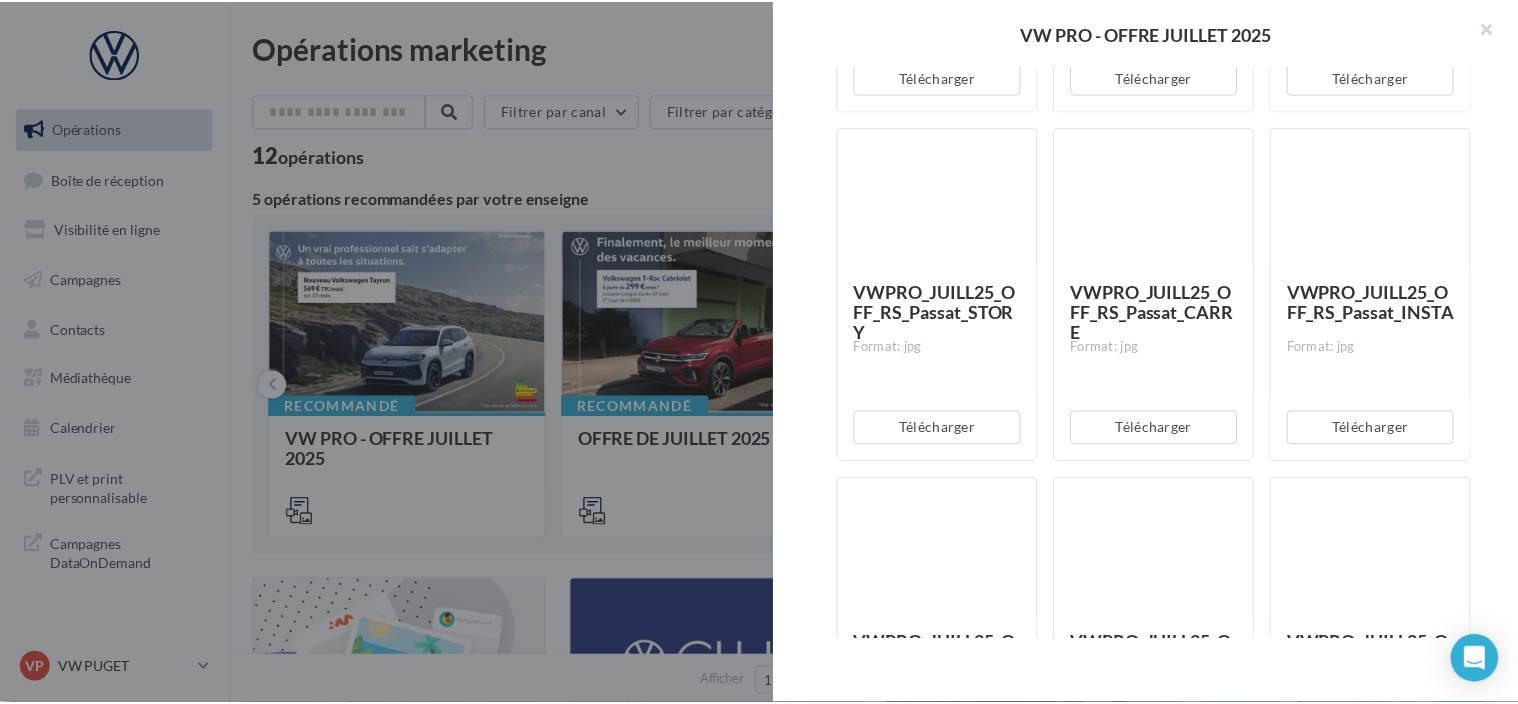 scroll, scrollTop: 3100, scrollLeft: 0, axis: vertical 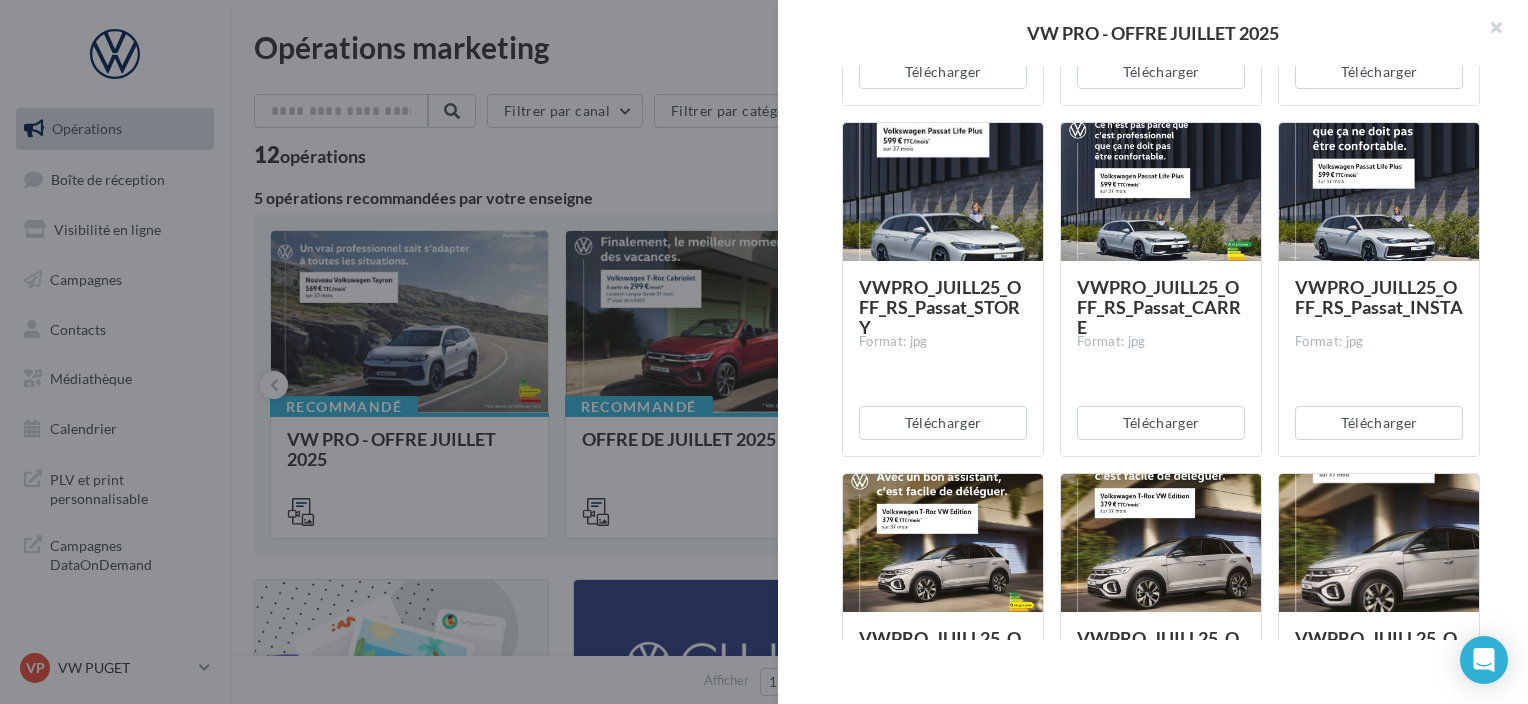click at bounding box center [764, 352] 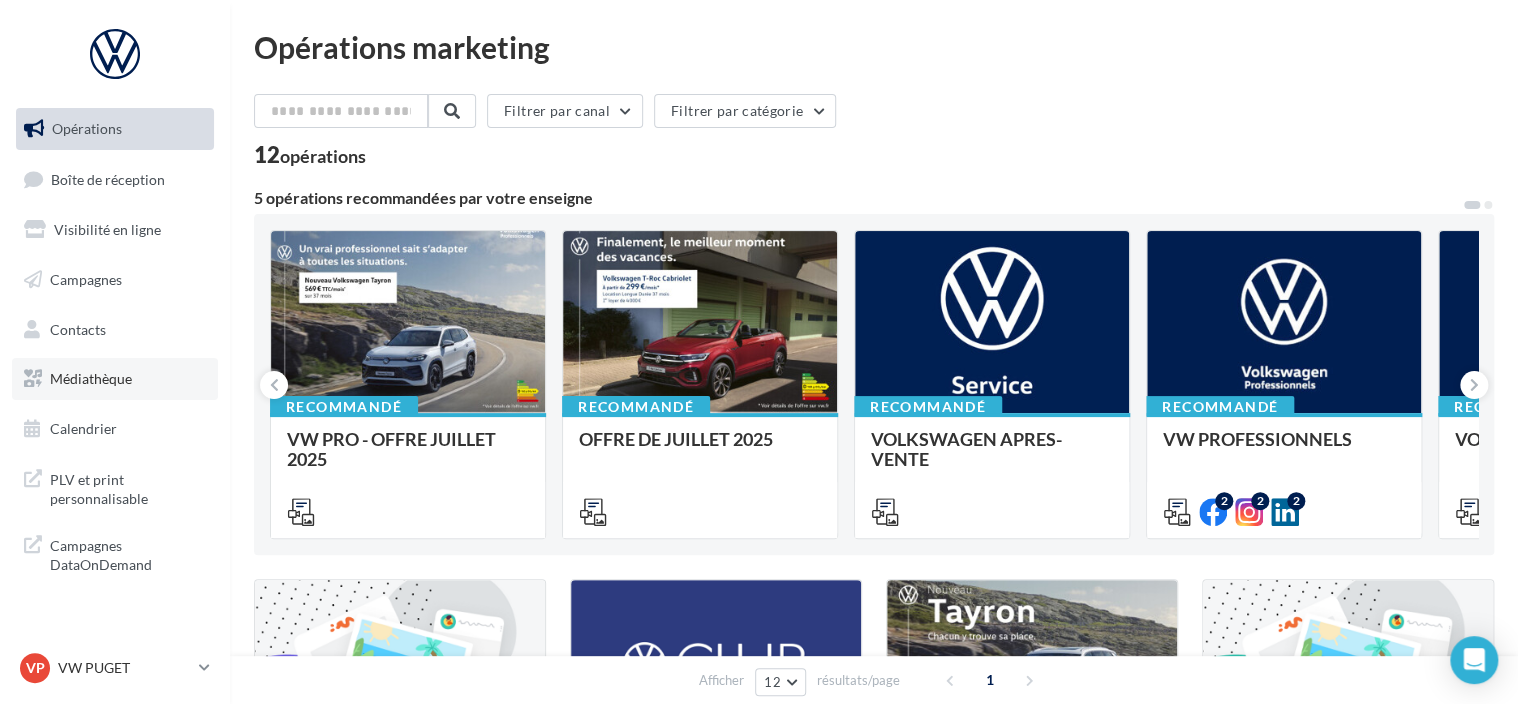 click on "Médiathèque" at bounding box center (115, 379) 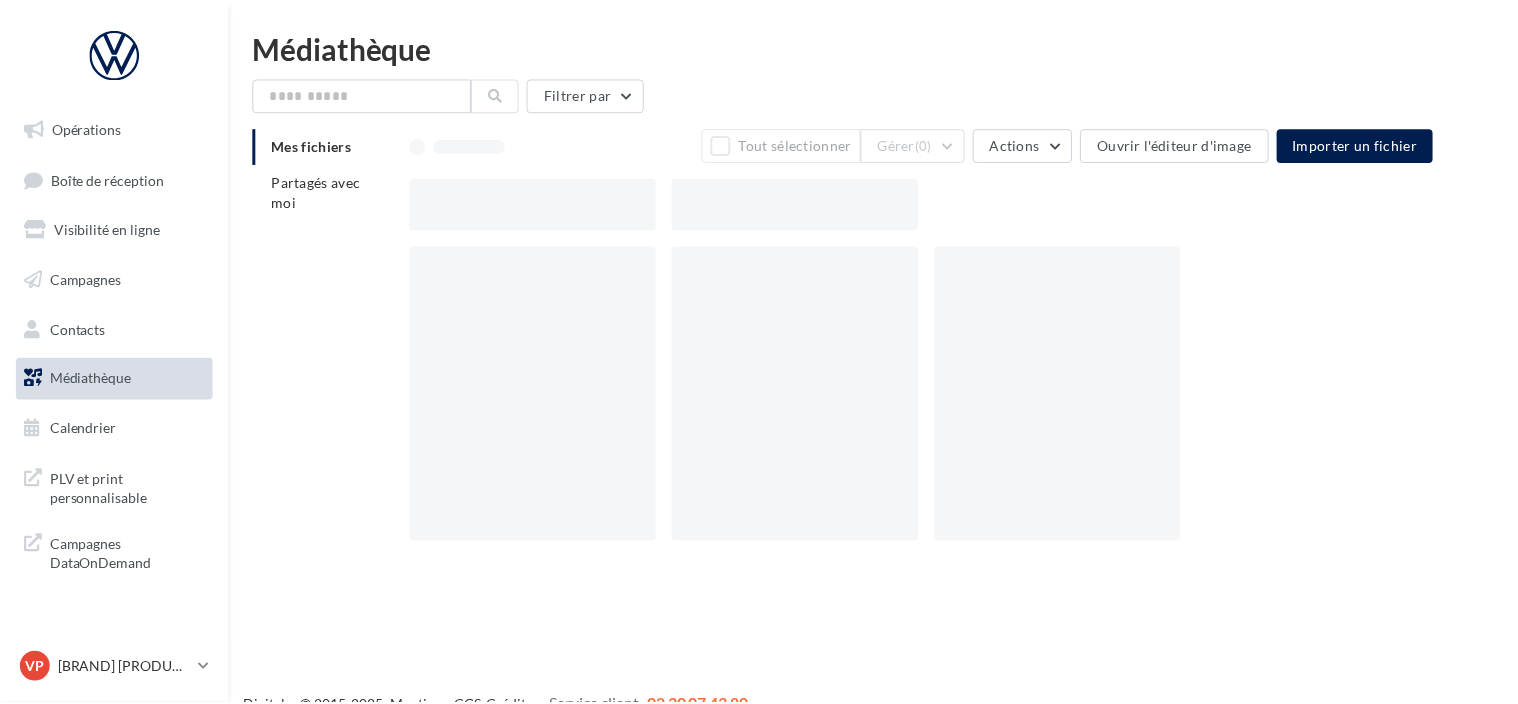 scroll, scrollTop: 0, scrollLeft: 0, axis: both 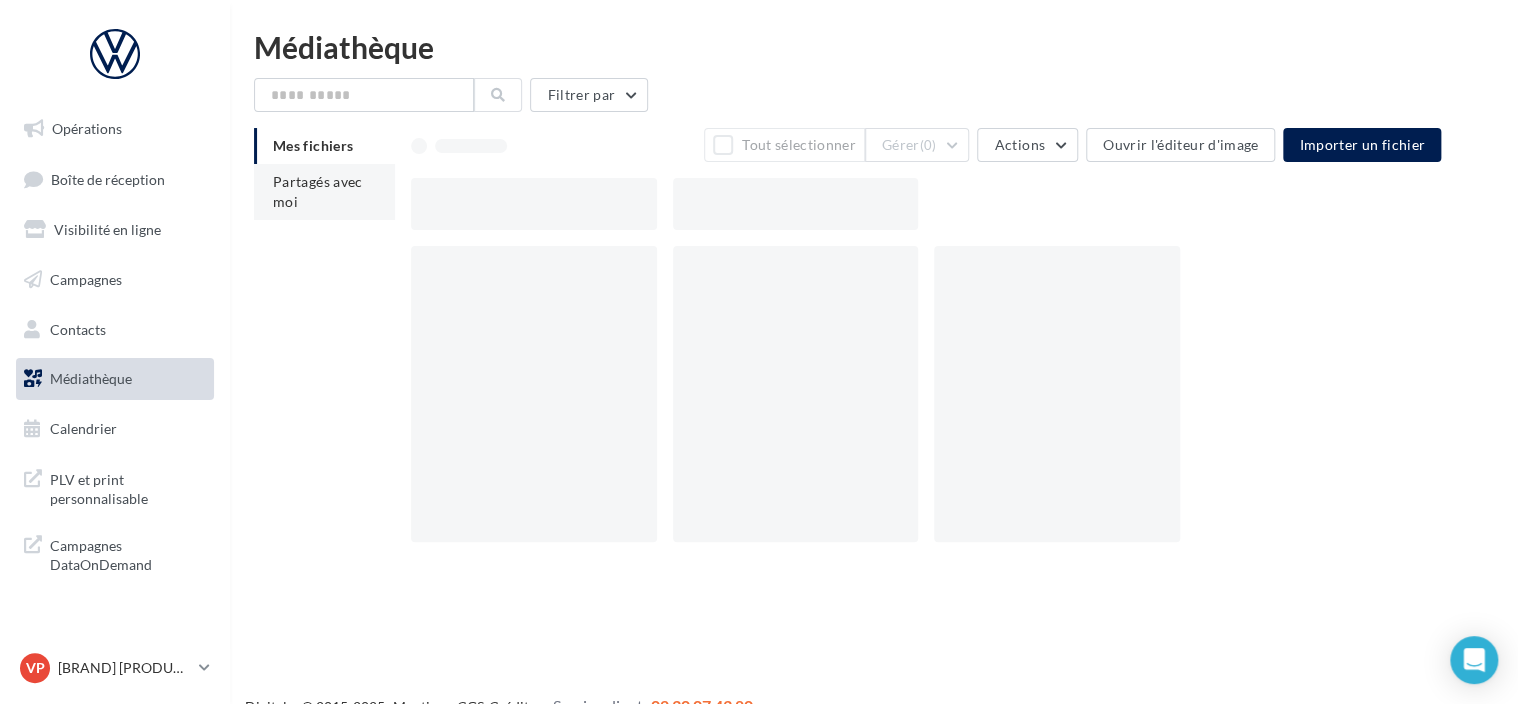 click on "Partagés avec moi" at bounding box center [324, 192] 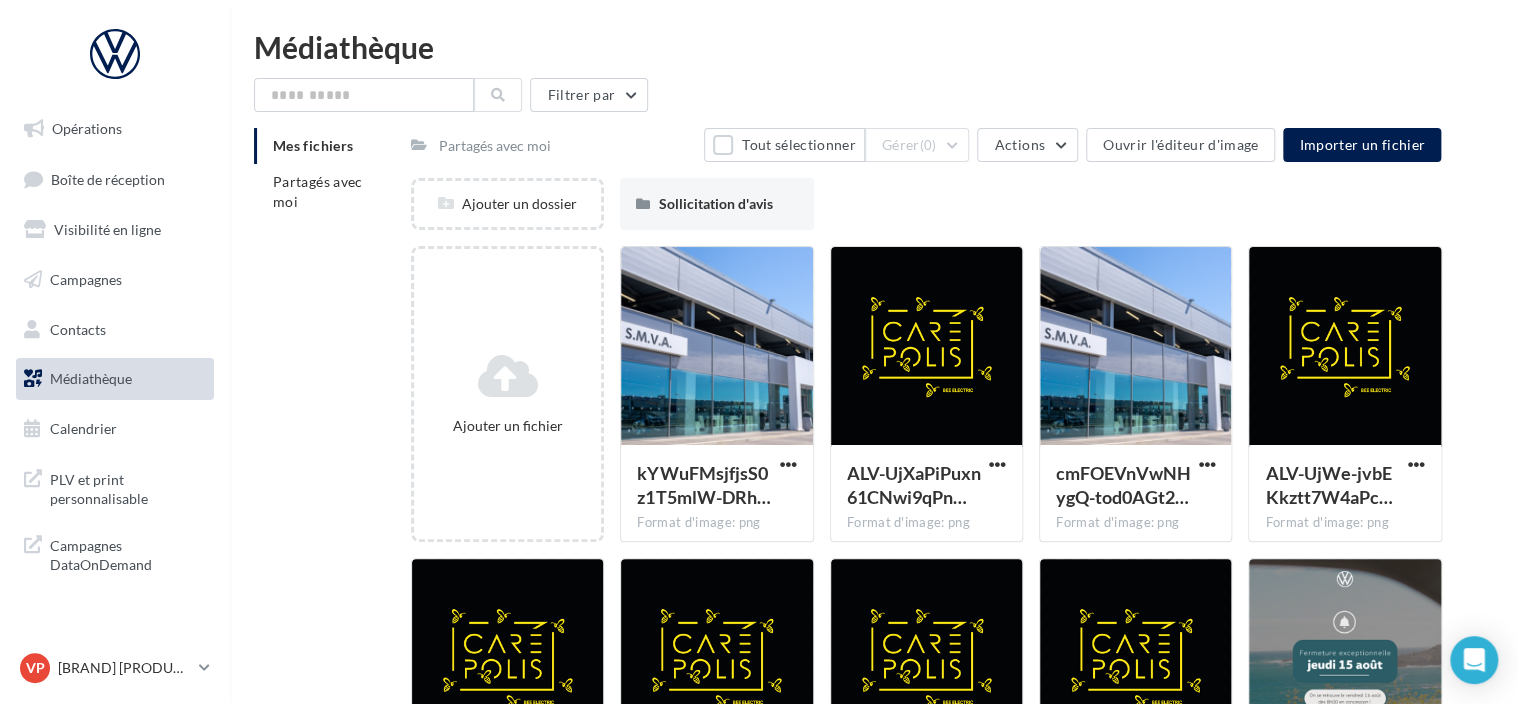 click on "Mes fichiers
Partagés avec moi" at bounding box center (332, 182) 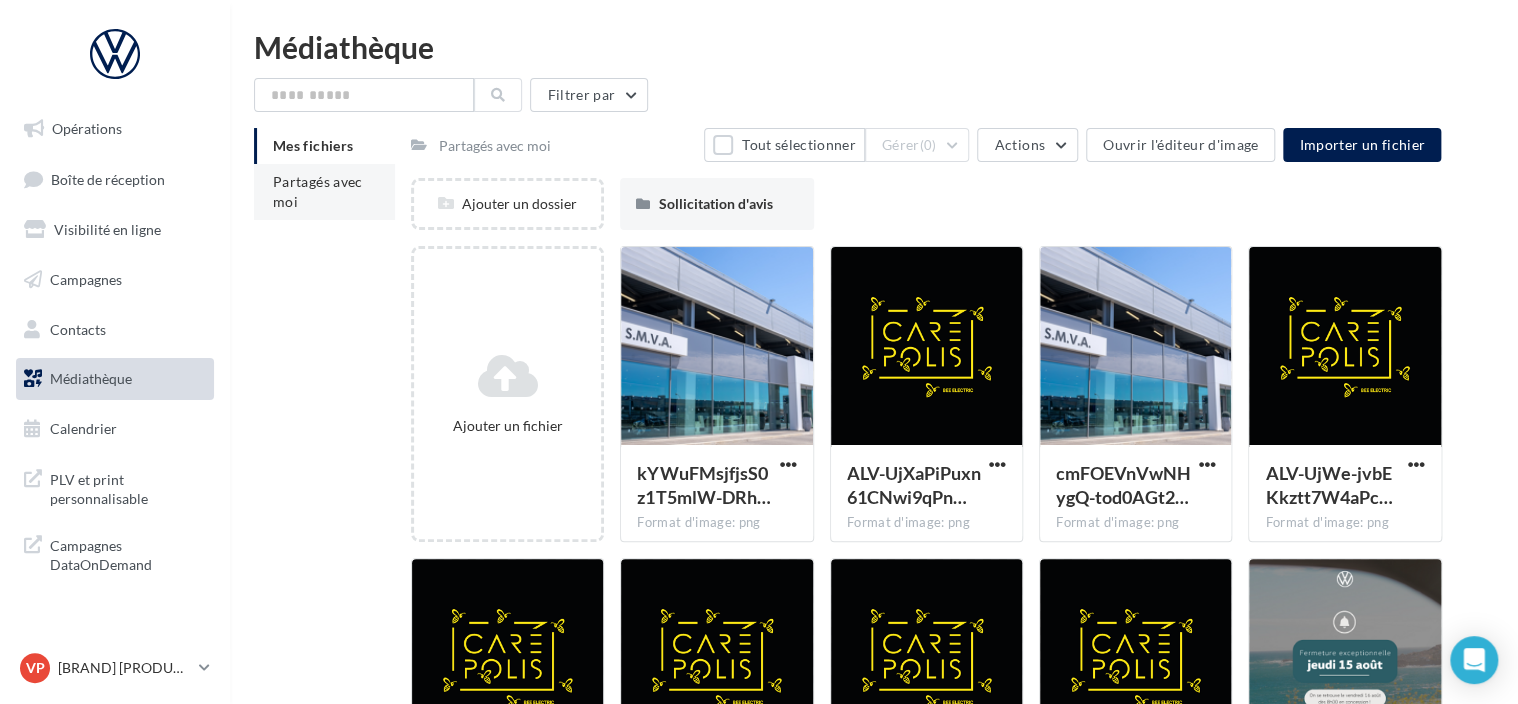 click on "Partagés avec moi" at bounding box center [324, 192] 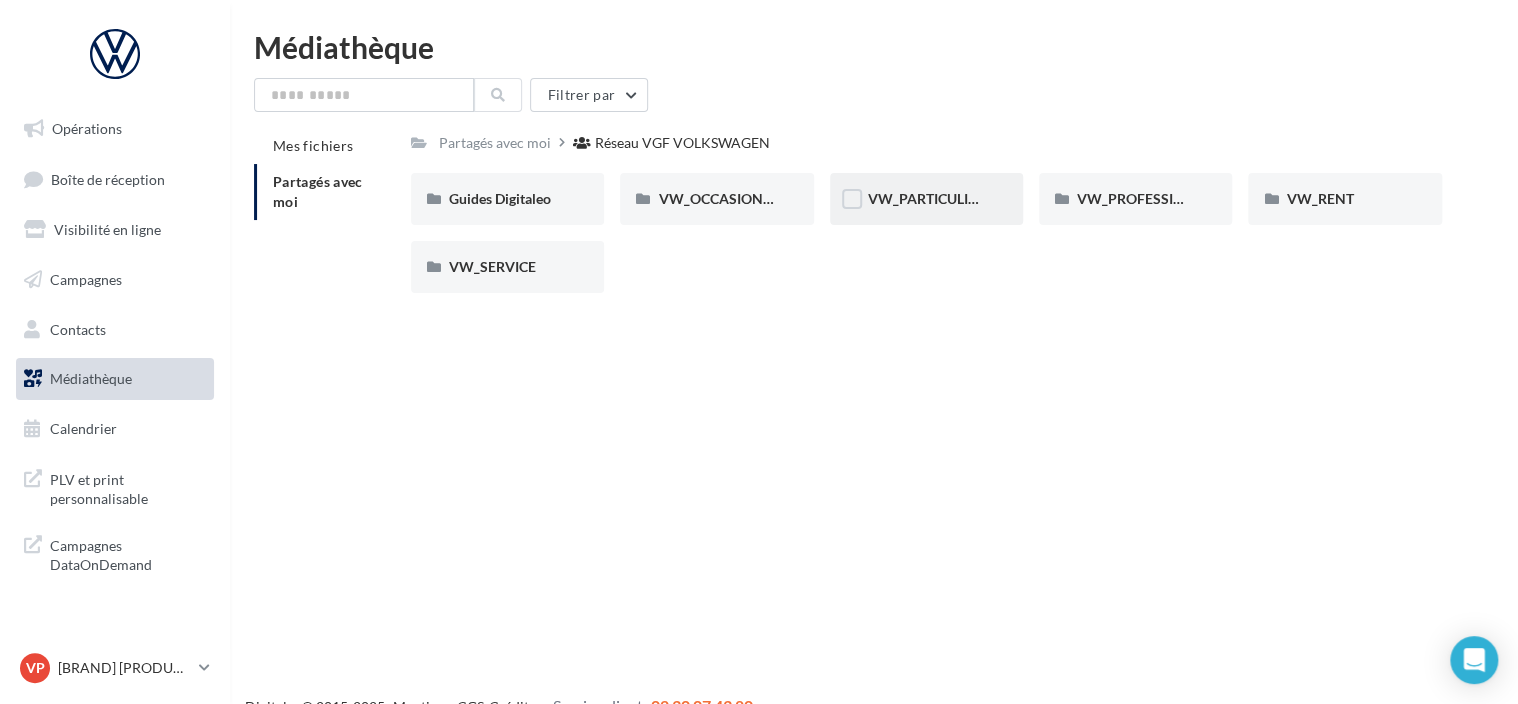 click on "VW_PARTICULIERS" at bounding box center [507, 199] 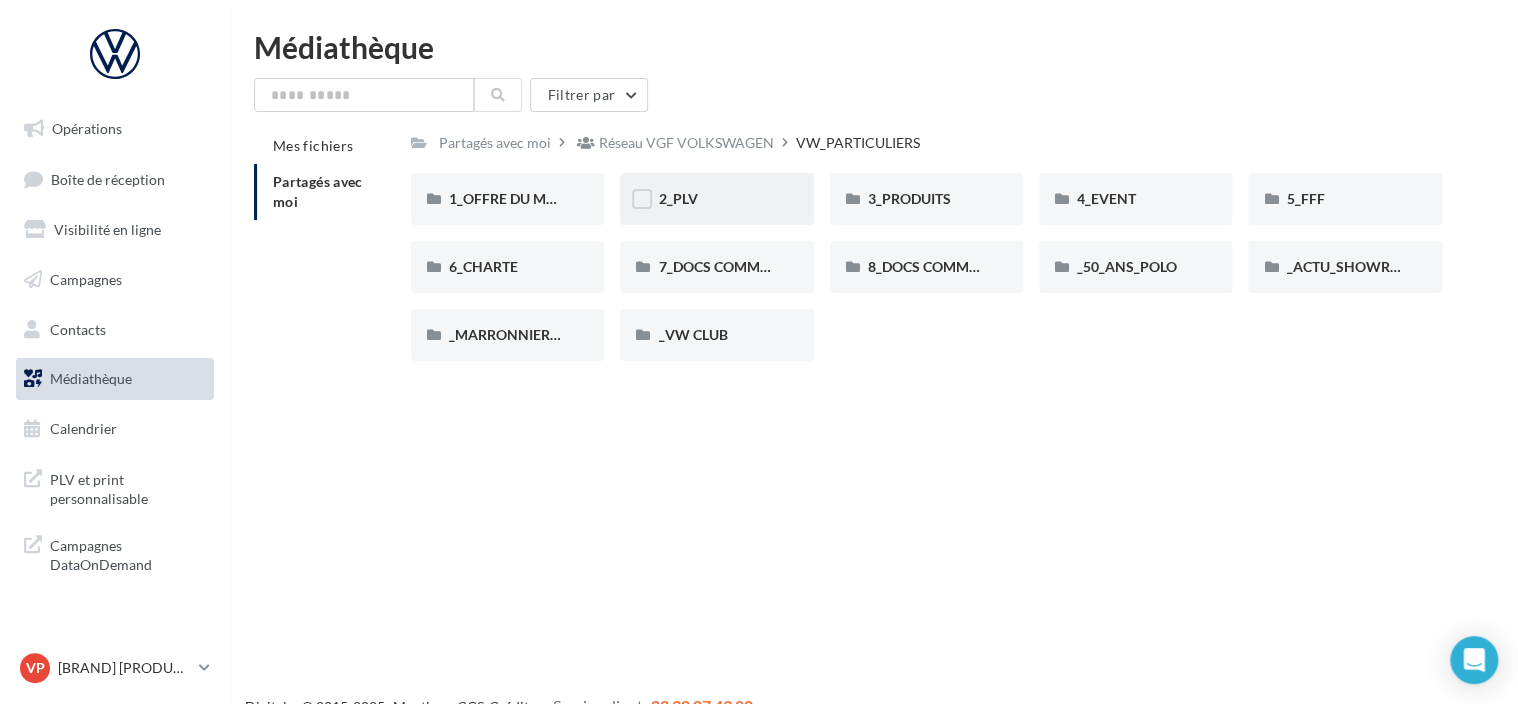 click on "2_PLV" at bounding box center [507, 199] 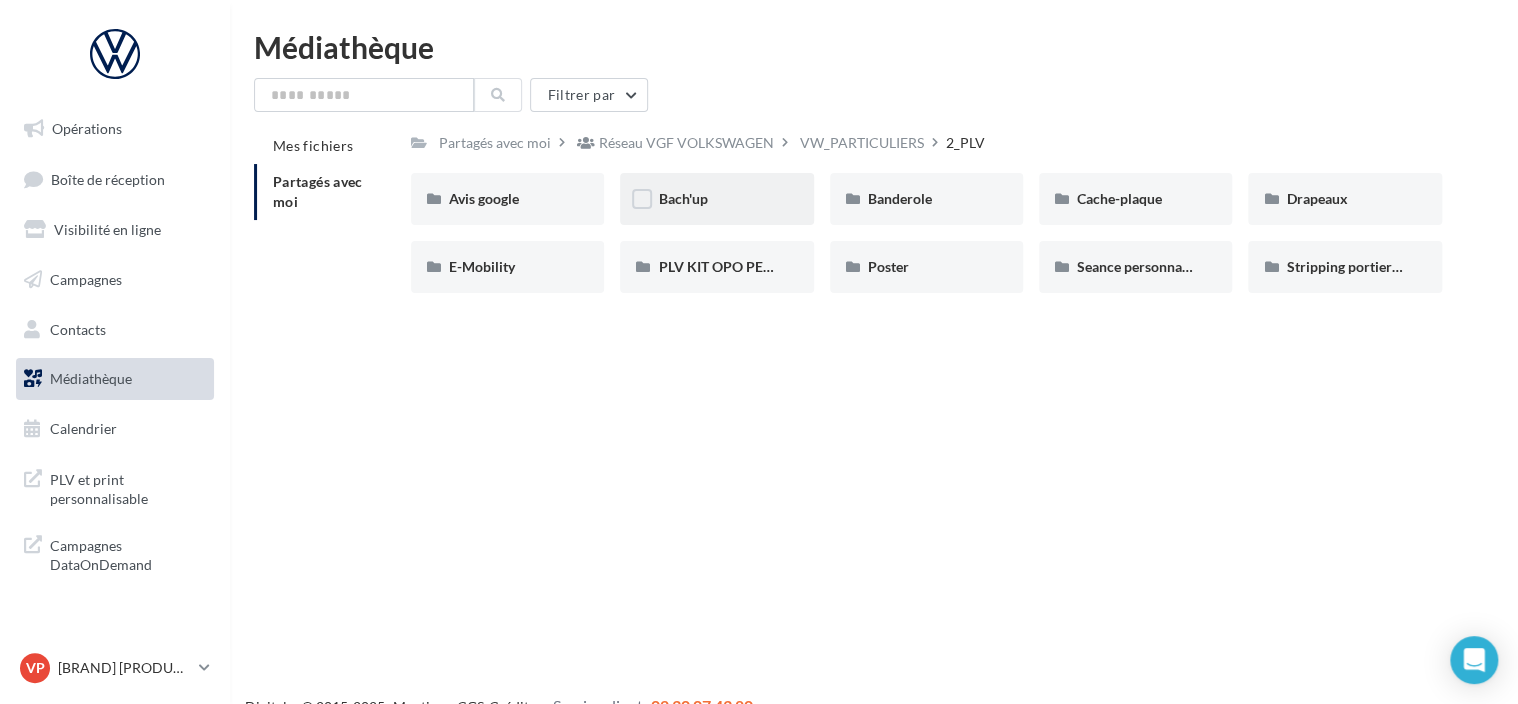 click on "Bach'up" at bounding box center (507, 199) 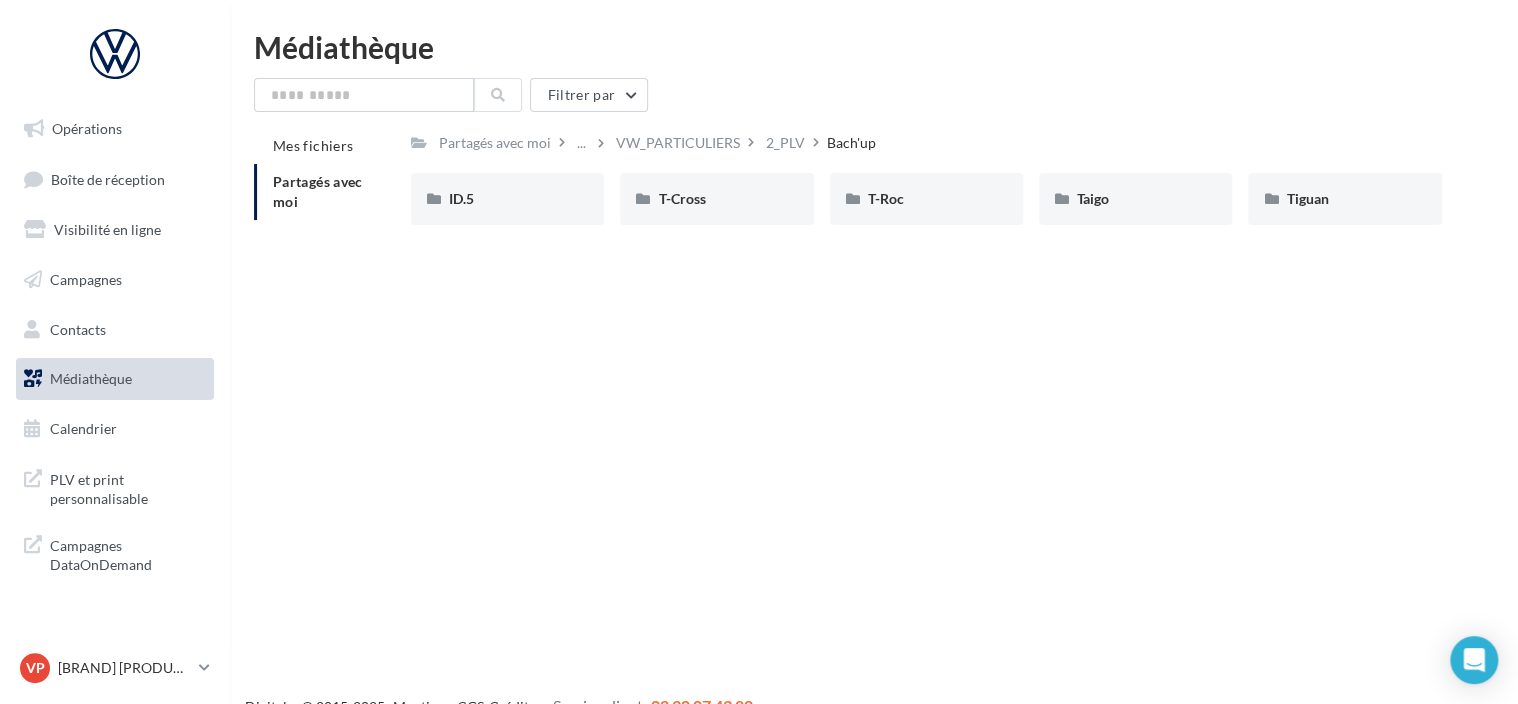 click on "Médiathèque" at bounding box center (874, 47) 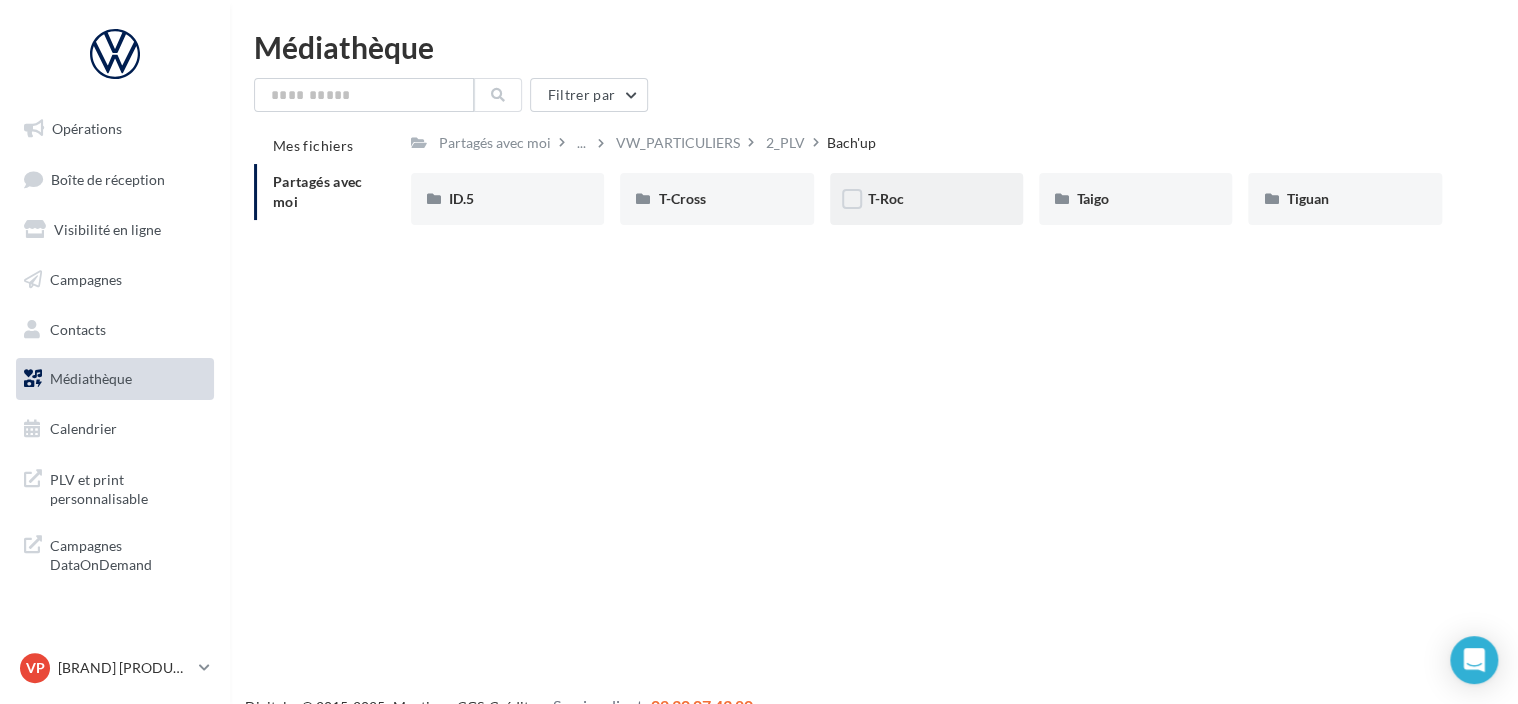 click on "T-Roc" at bounding box center (507, 199) 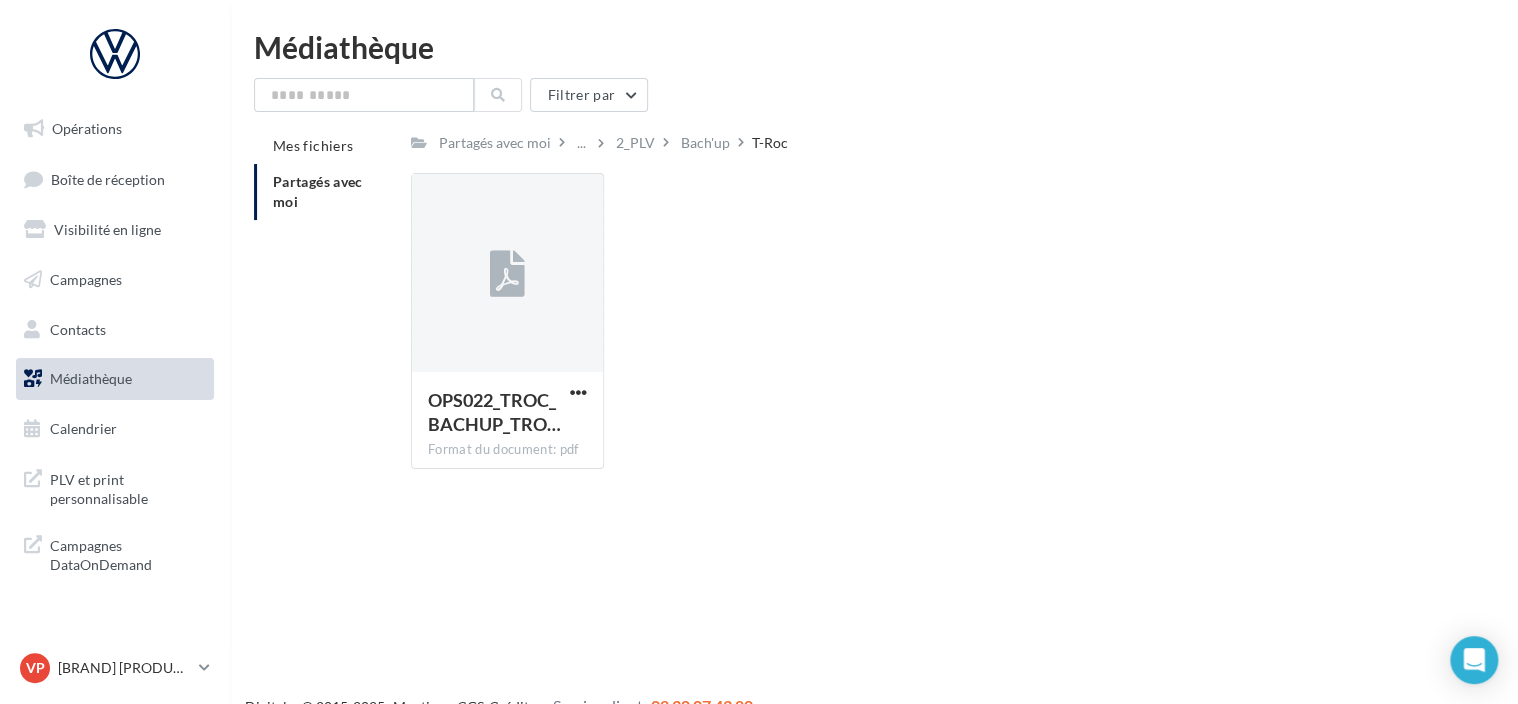 click on "Bach'up" at bounding box center (495, 143) 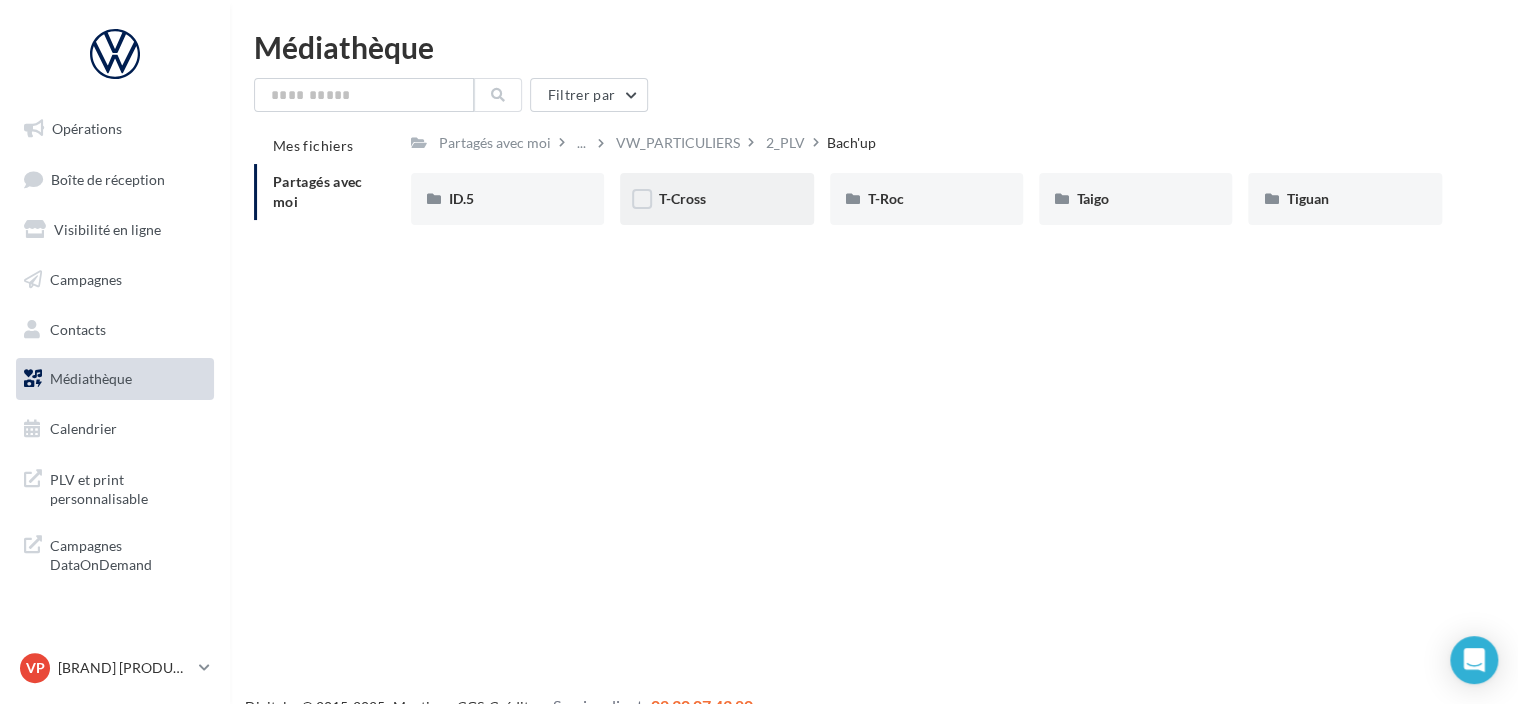 click on "T-Cross" at bounding box center [507, 199] 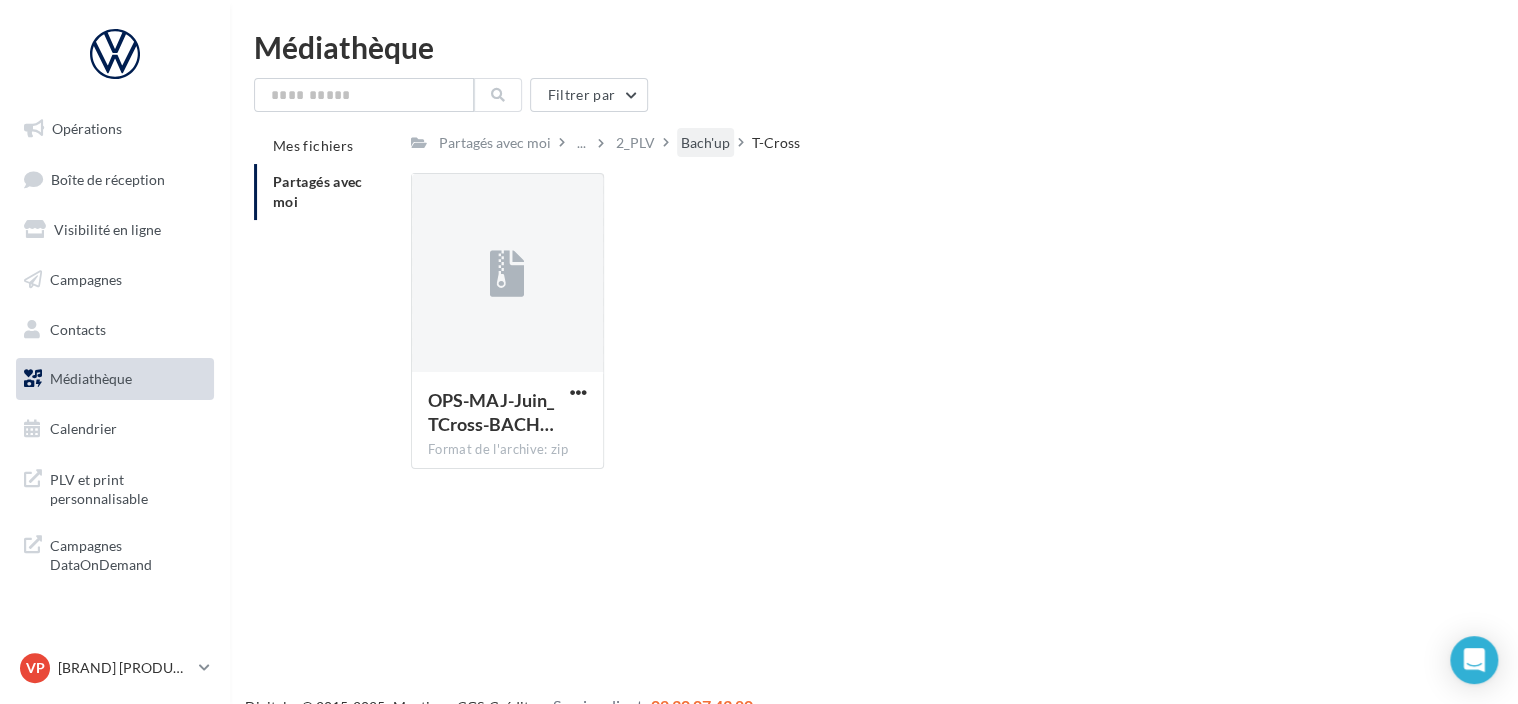 click on "Bach'up" at bounding box center [495, 143] 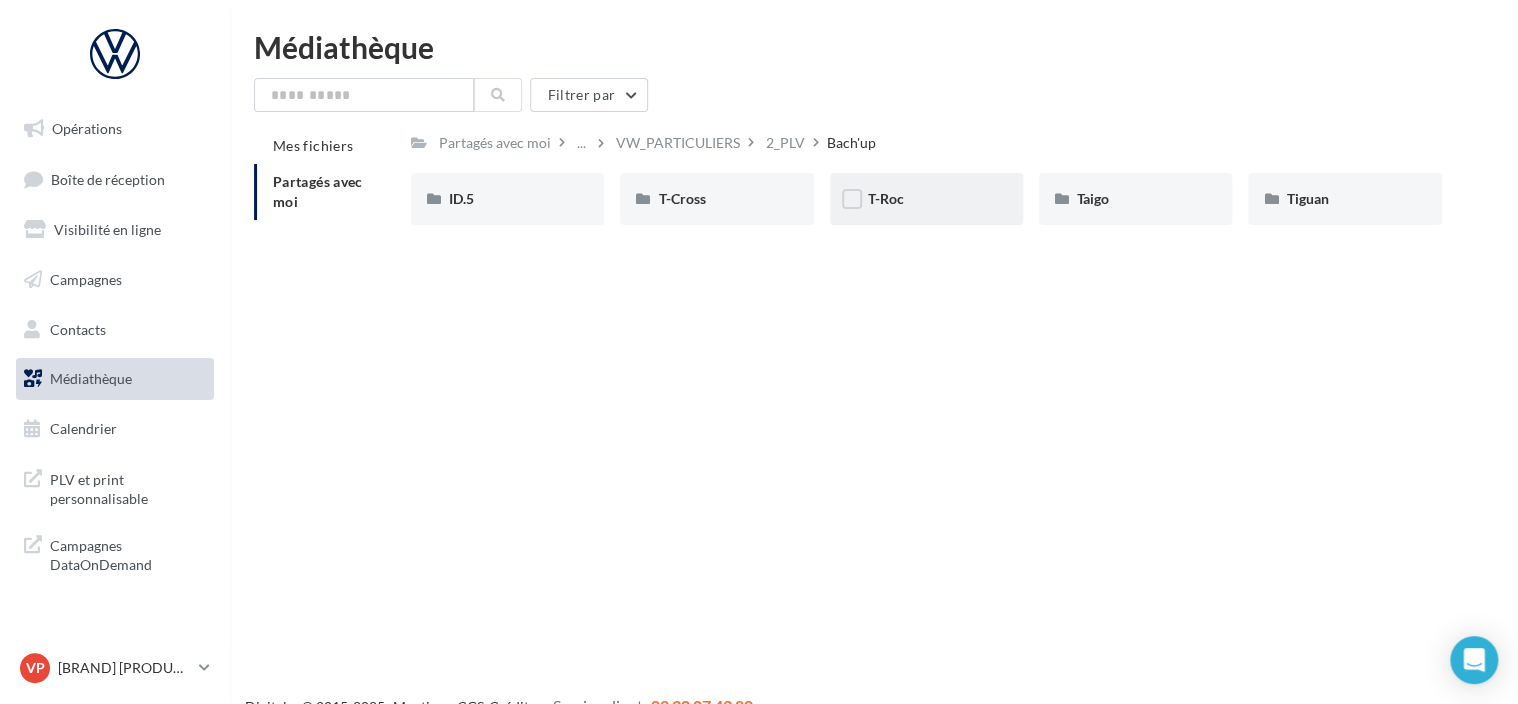 click on "T-Roc" at bounding box center (507, 199) 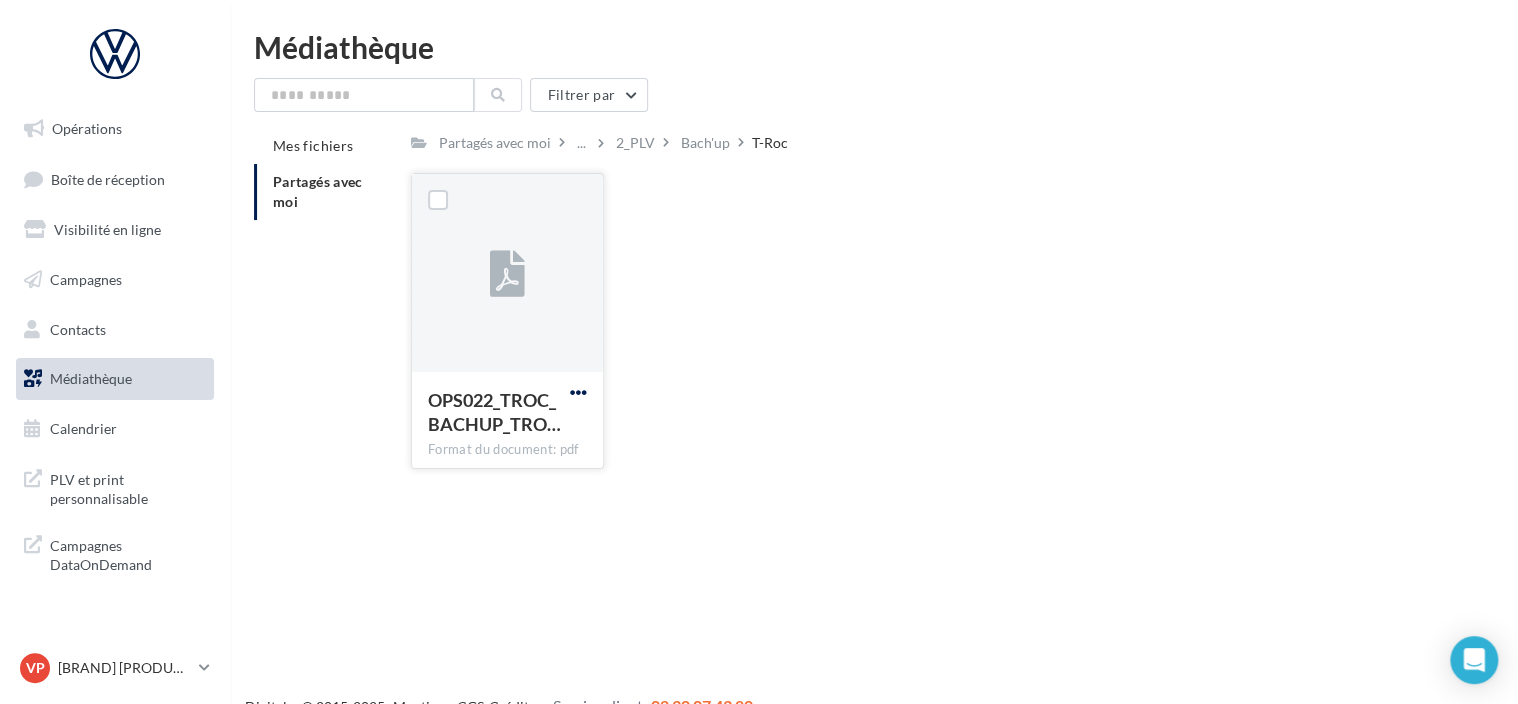 click at bounding box center (578, 392) 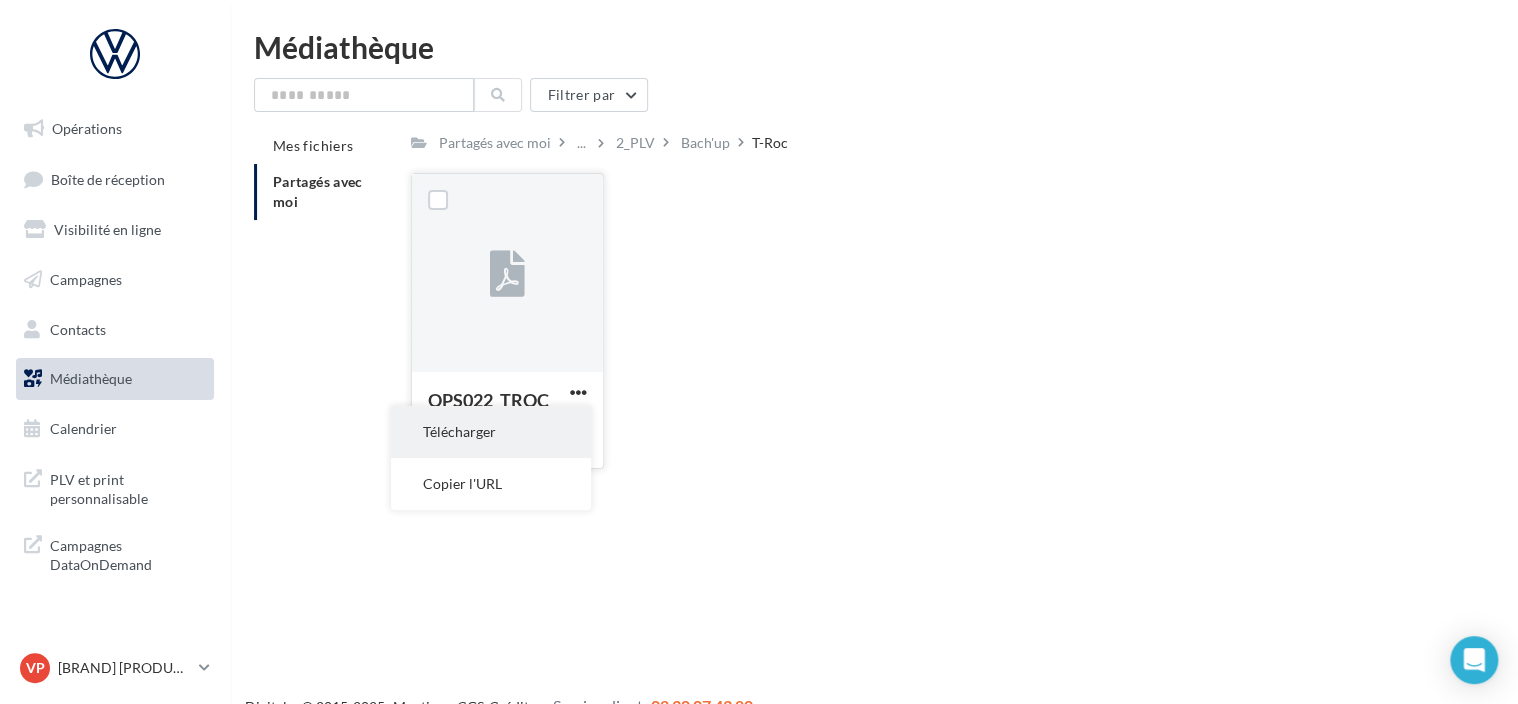 click on "Télécharger" at bounding box center (491, 432) 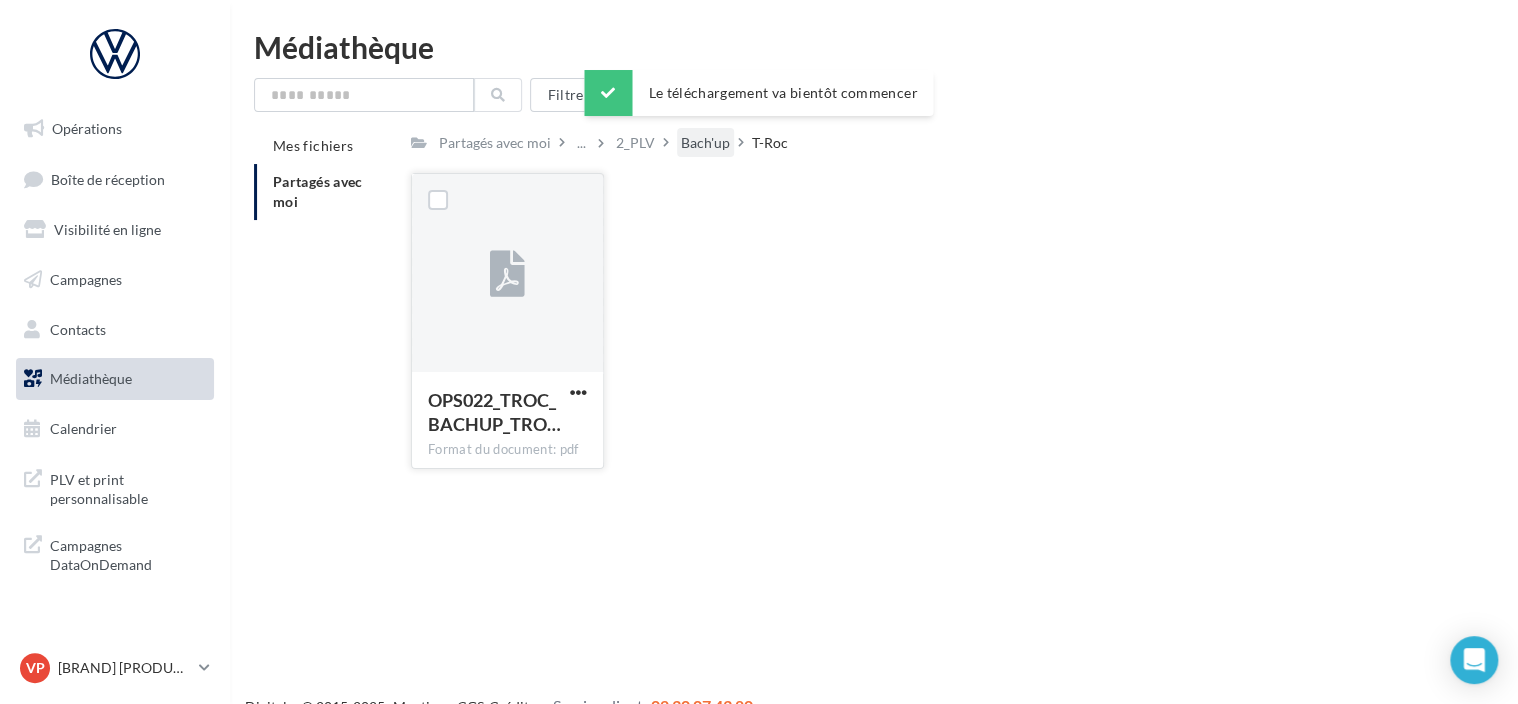 click on "Bach'up" at bounding box center [495, 143] 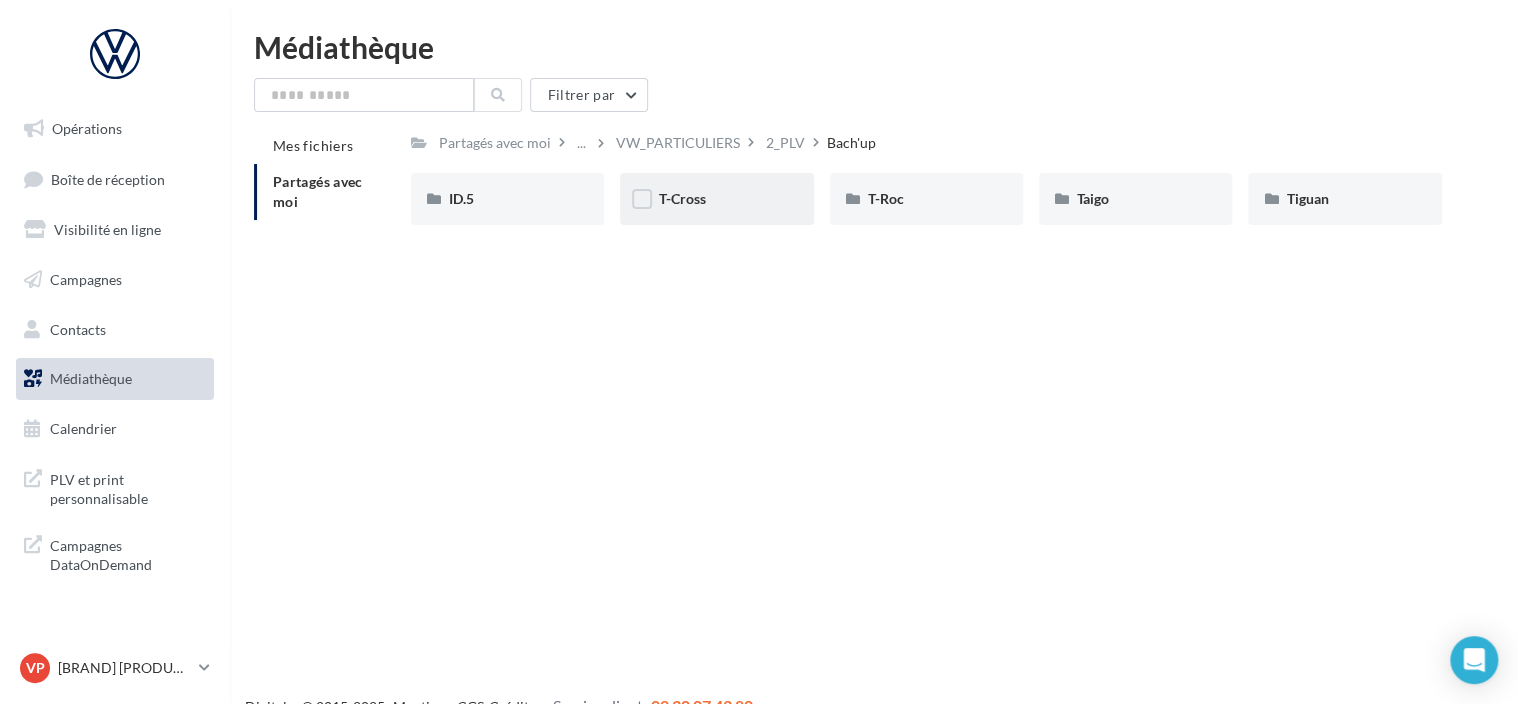 click on "T-Cross" at bounding box center [507, 199] 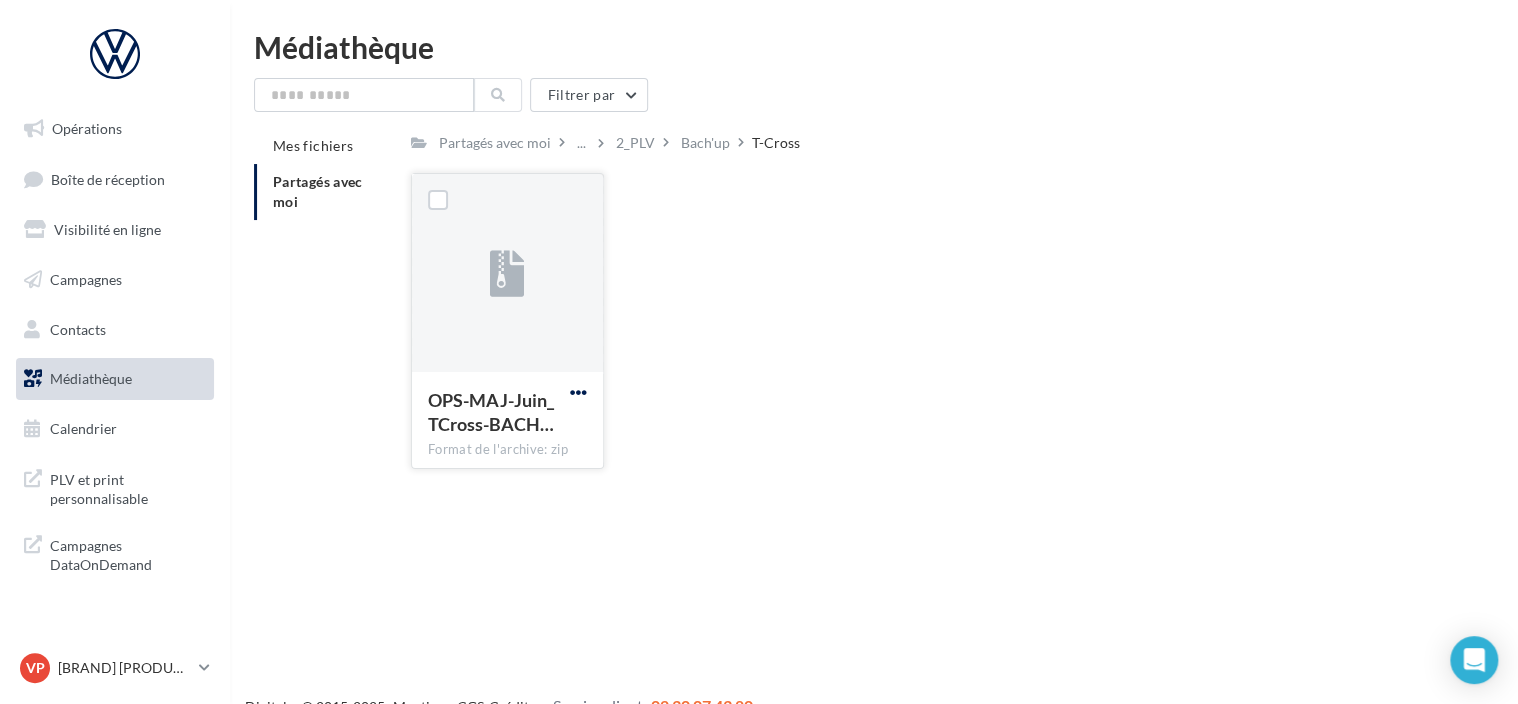 click at bounding box center (578, 392) 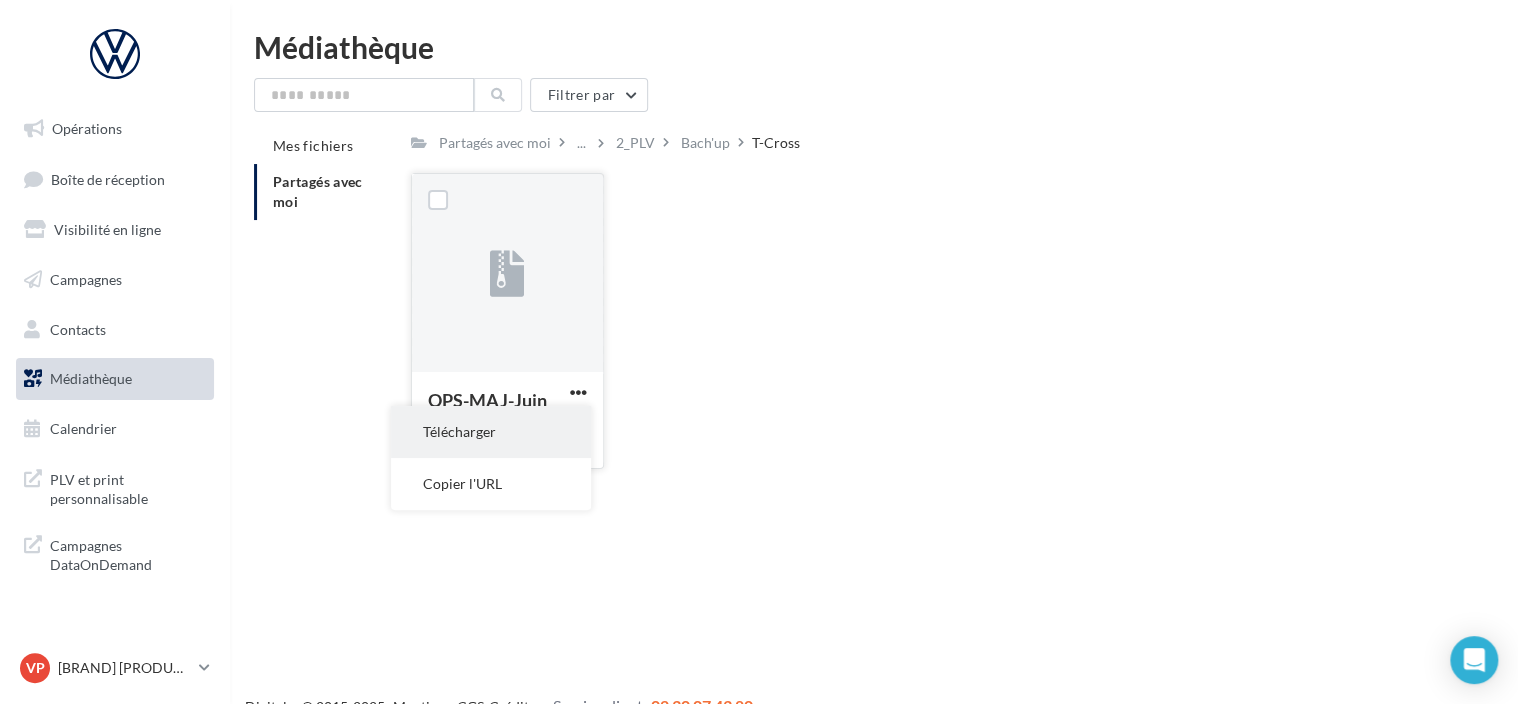 click on "Télécharger" at bounding box center (491, 432) 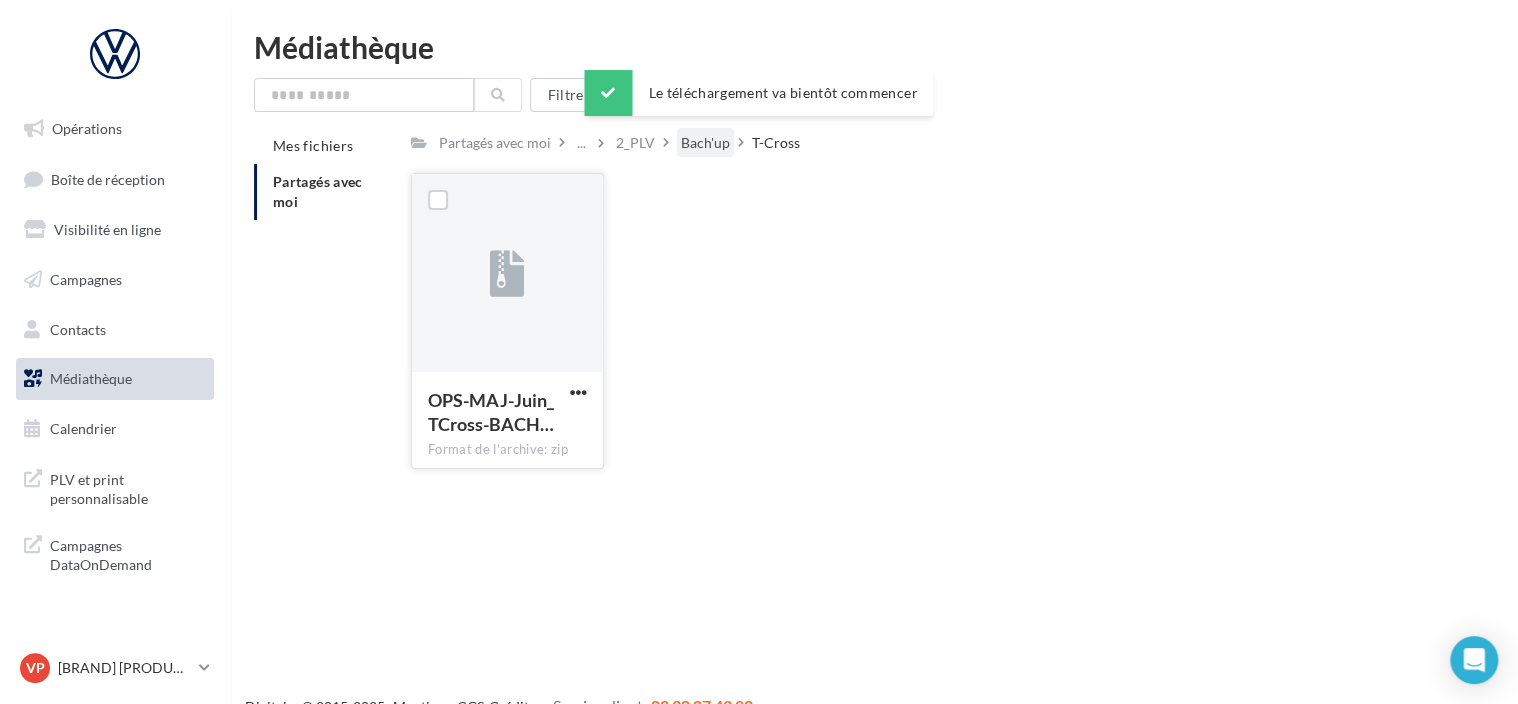 click on "Bach'up" at bounding box center (495, 143) 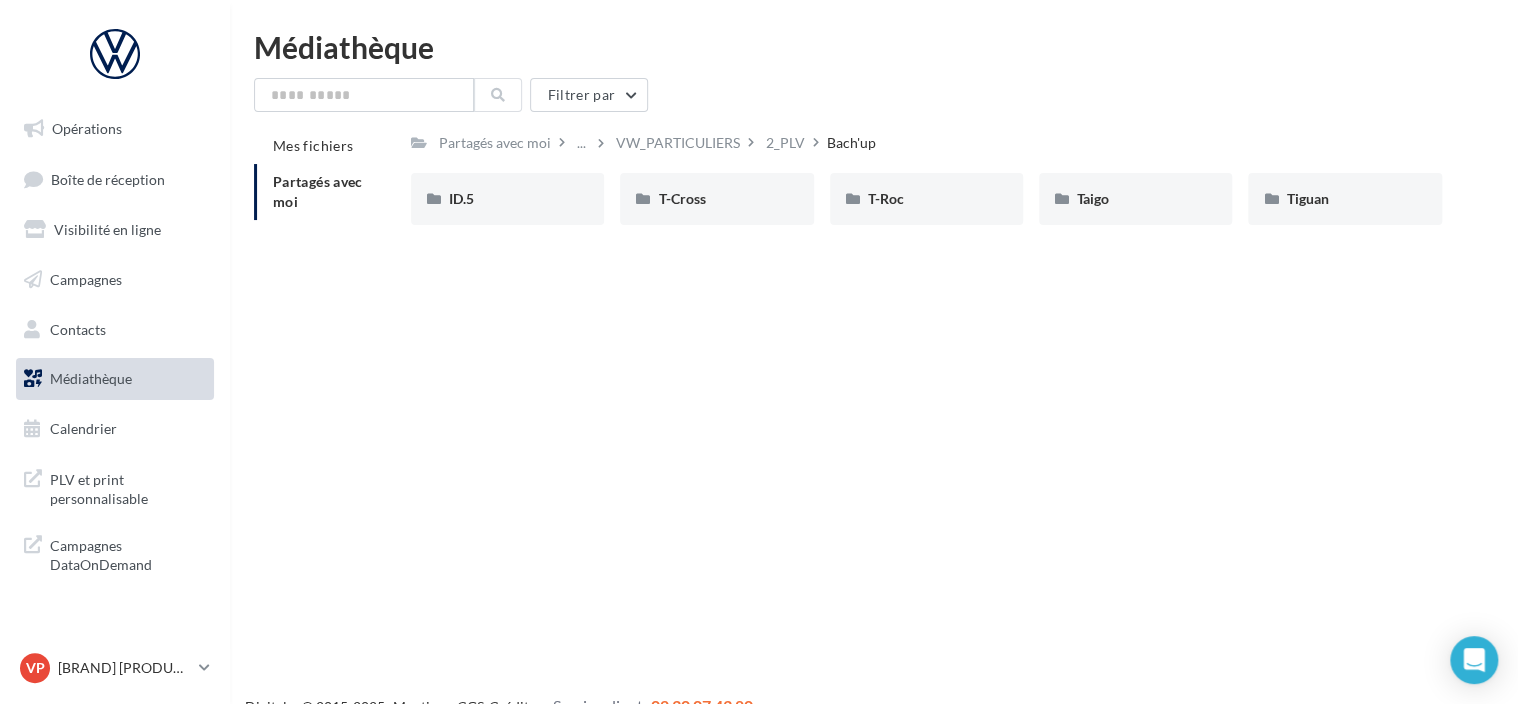 click on "2_PLV" at bounding box center (495, 143) 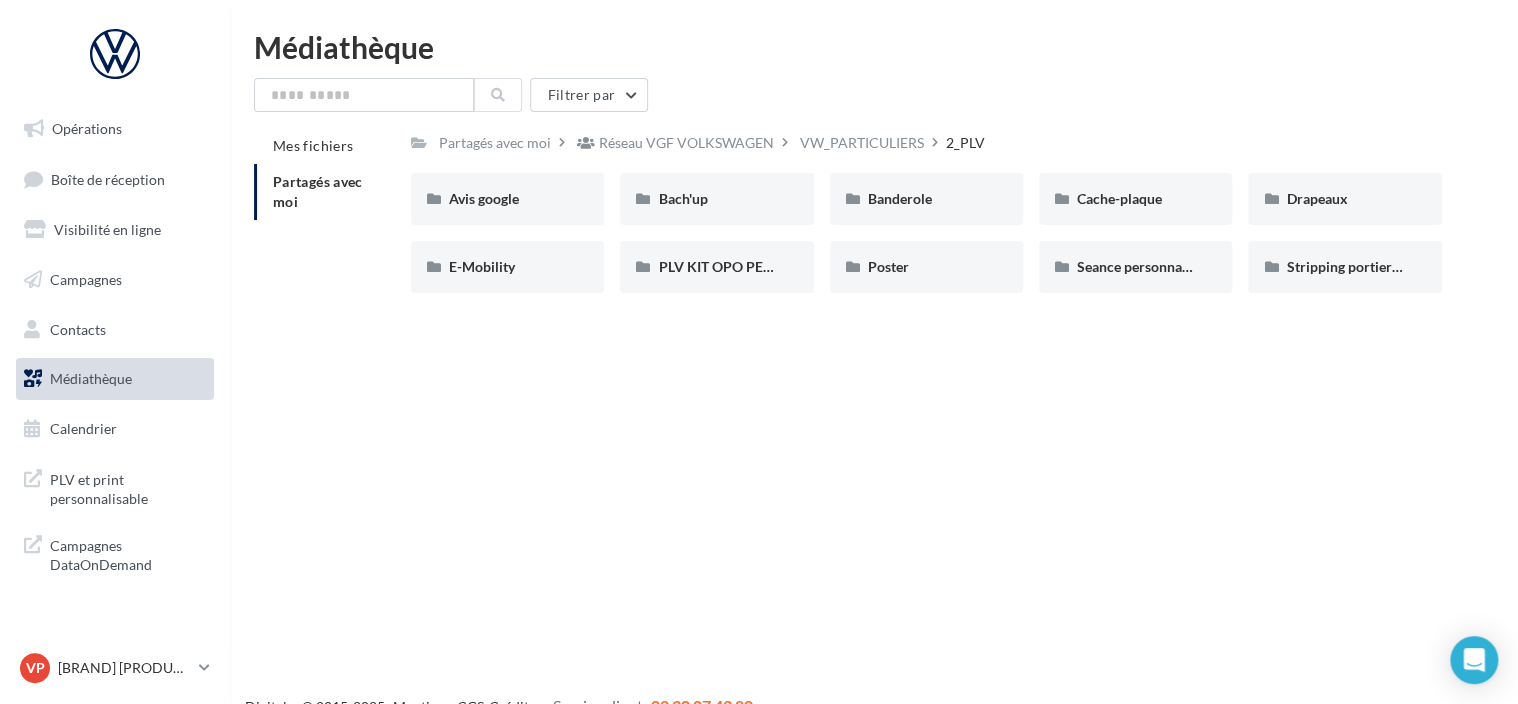 click on "Opérations
Boîte de réception
Visibilité en ligne
Campagnes
Contacts
Médiathèque
Calendrier" at bounding box center [759, 384] 